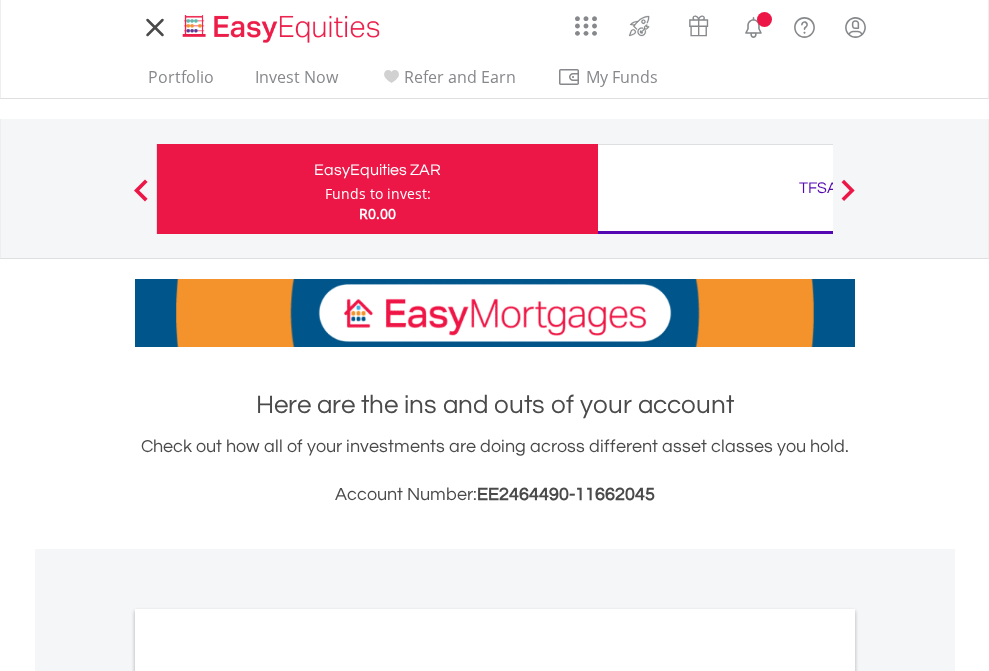 scroll, scrollTop: 0, scrollLeft: 0, axis: both 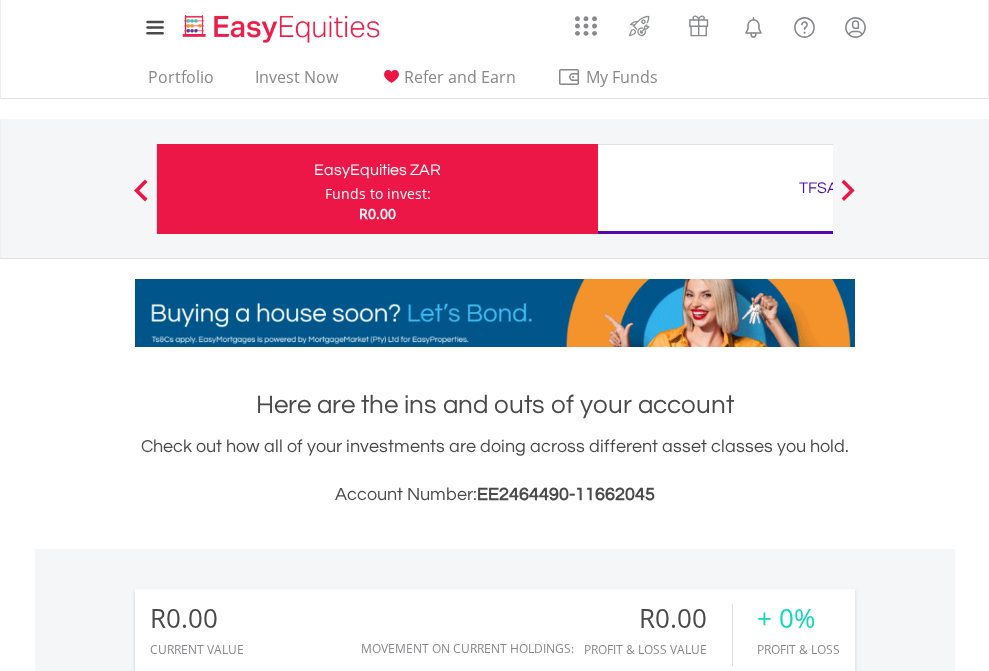 click on "Funds to invest:" at bounding box center [378, 194] 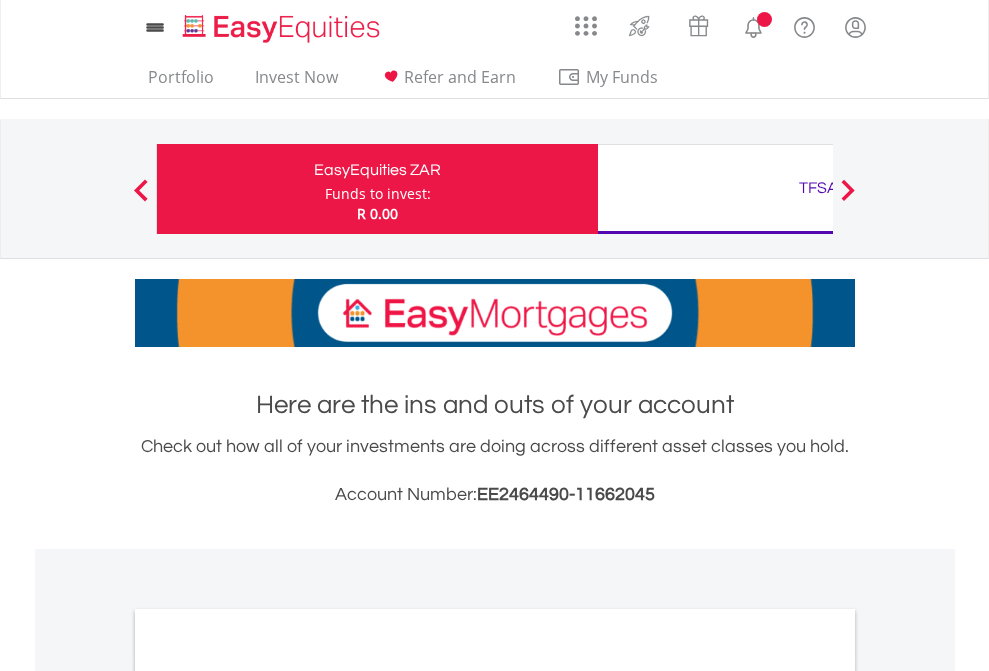 scroll, scrollTop: 0, scrollLeft: 0, axis: both 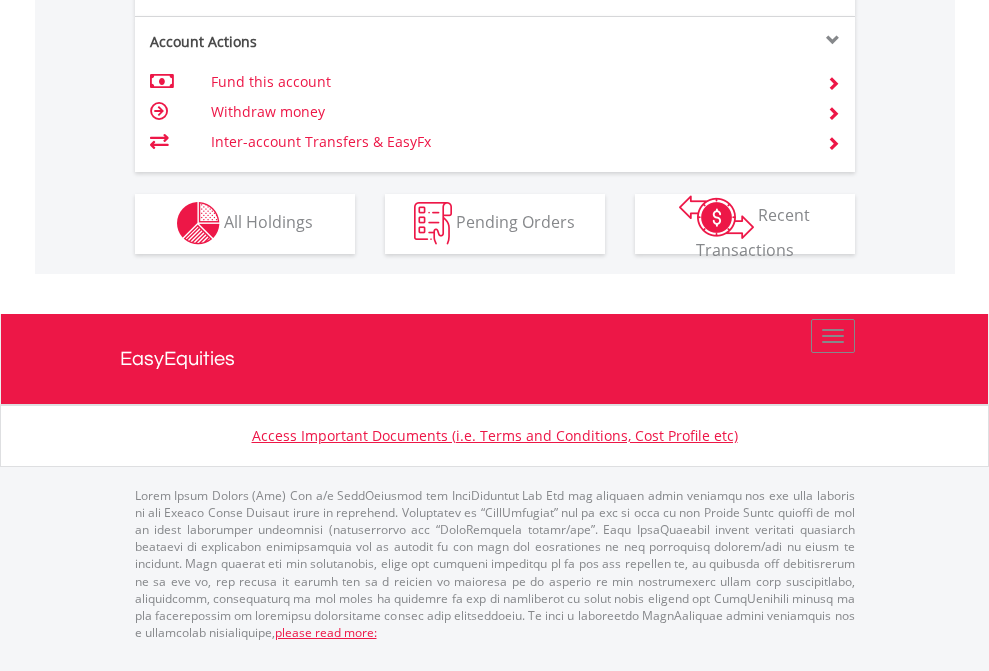 click on "Investment types" at bounding box center [706, -353] 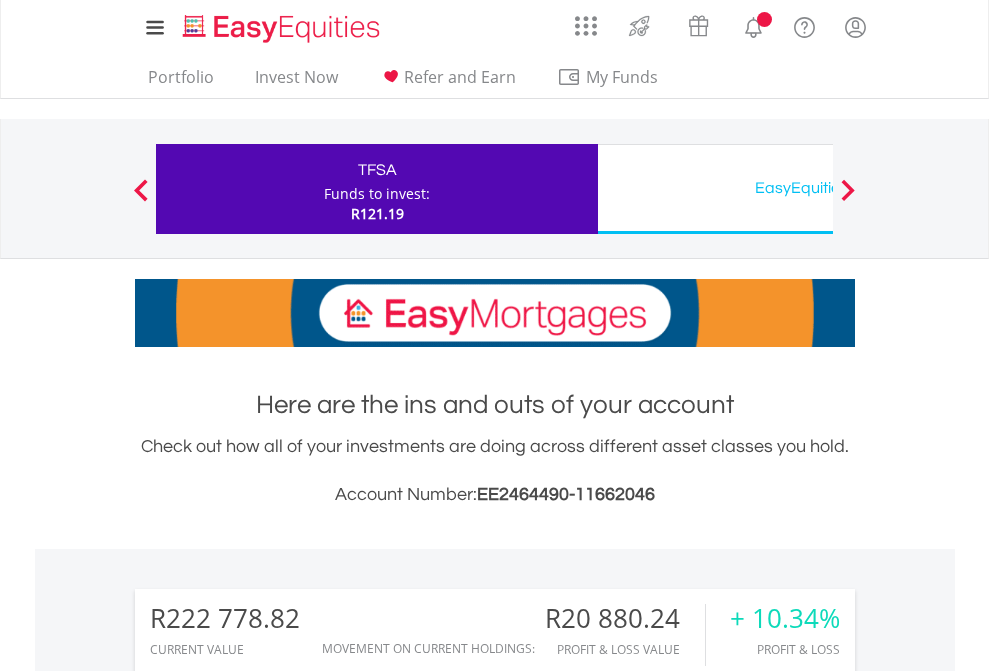 scroll, scrollTop: 0, scrollLeft: 0, axis: both 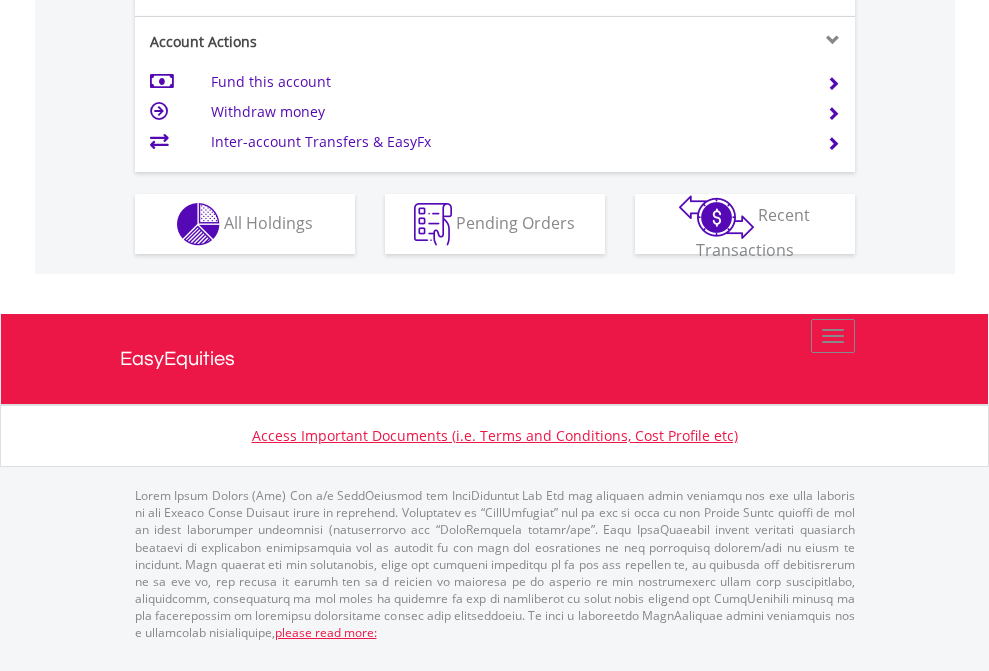 click on "Investment types" at bounding box center (706, -337) 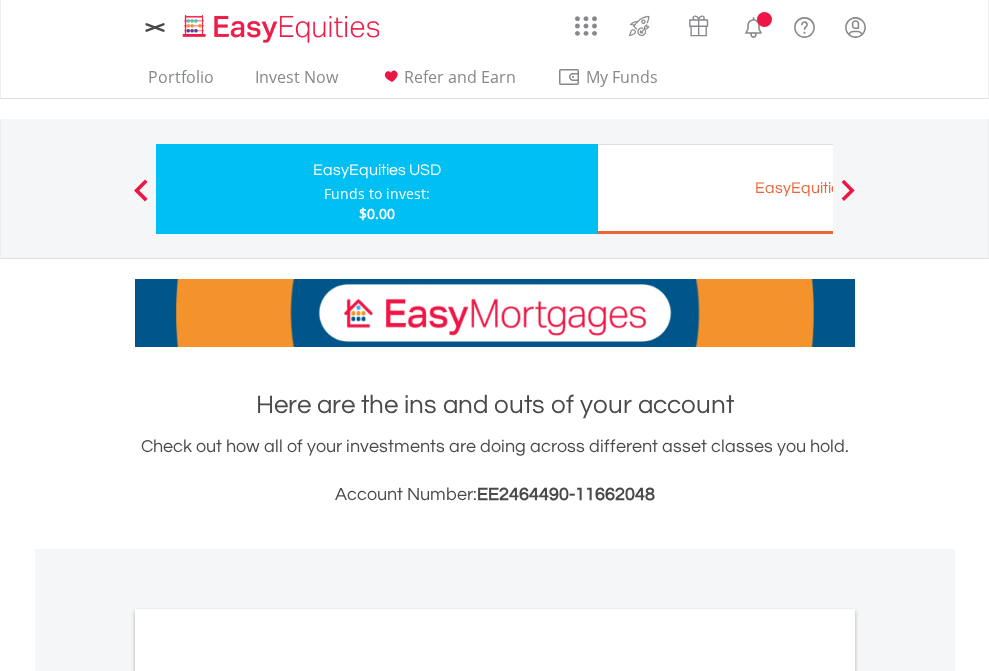 scroll, scrollTop: 0, scrollLeft: 0, axis: both 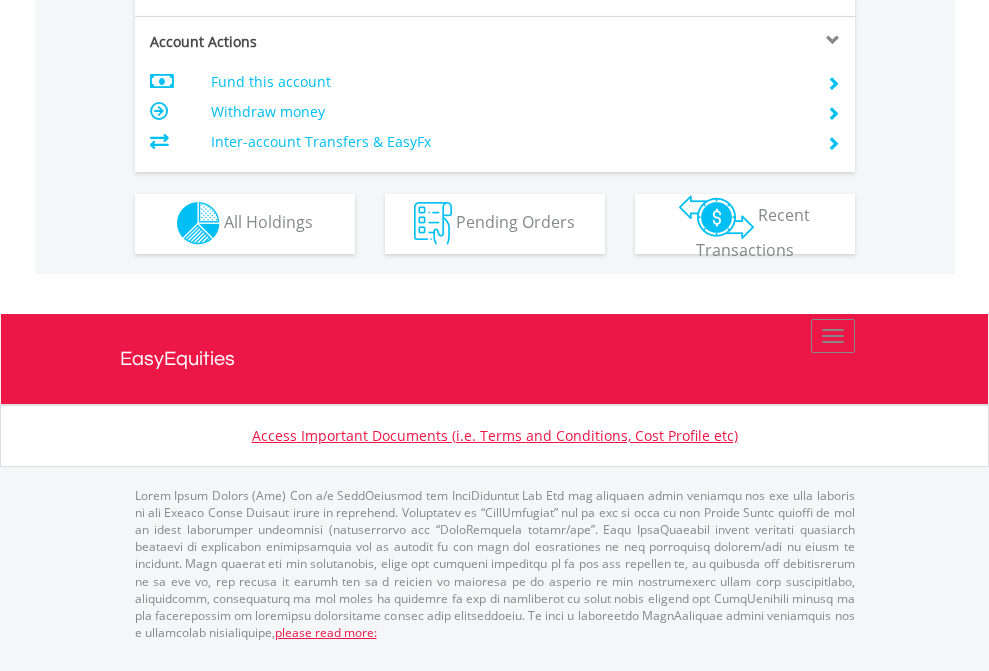 click on "Investment types" at bounding box center [706, -353] 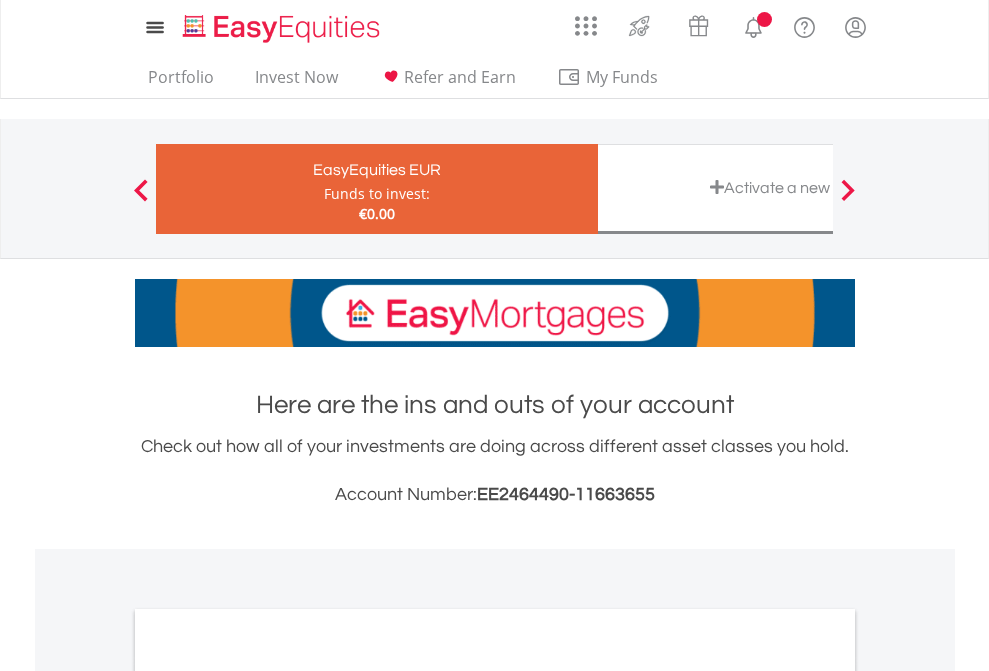 scroll, scrollTop: 0, scrollLeft: 0, axis: both 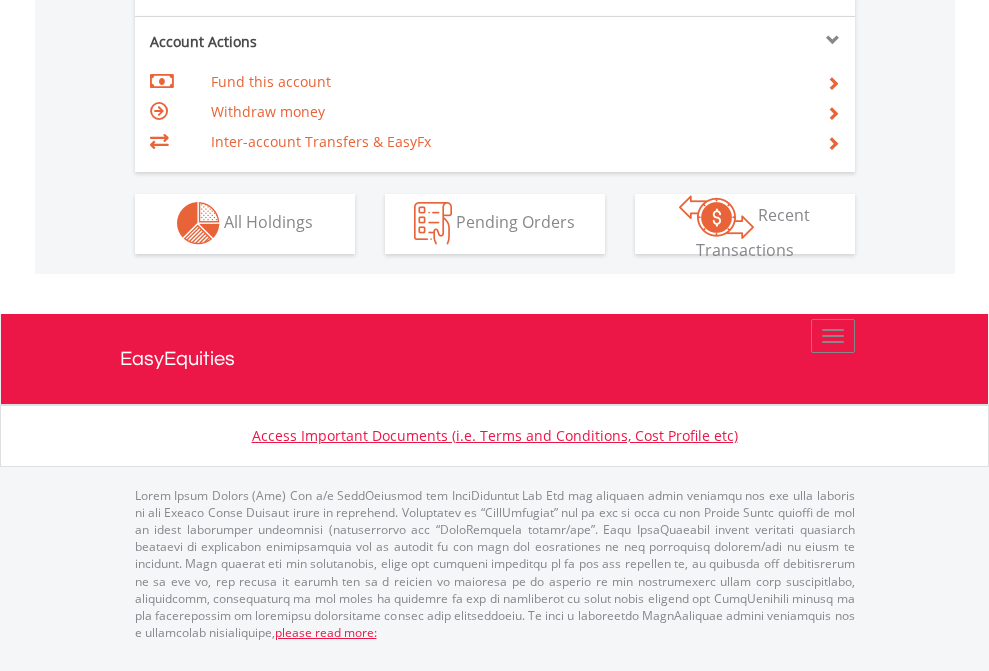 click on "Investment types" at bounding box center (706, -353) 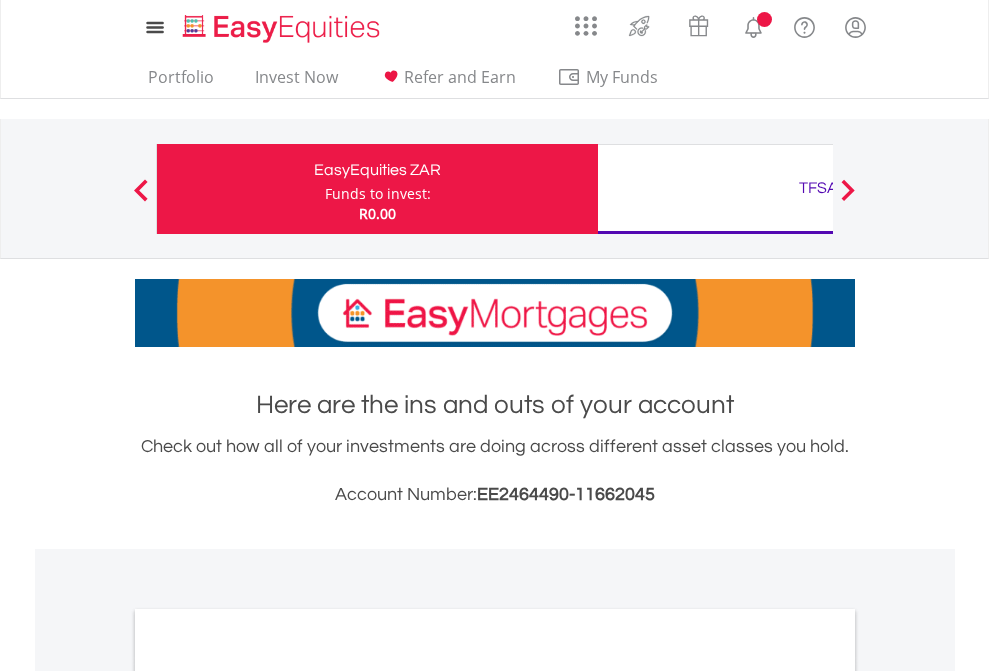 scroll, scrollTop: 1202, scrollLeft: 0, axis: vertical 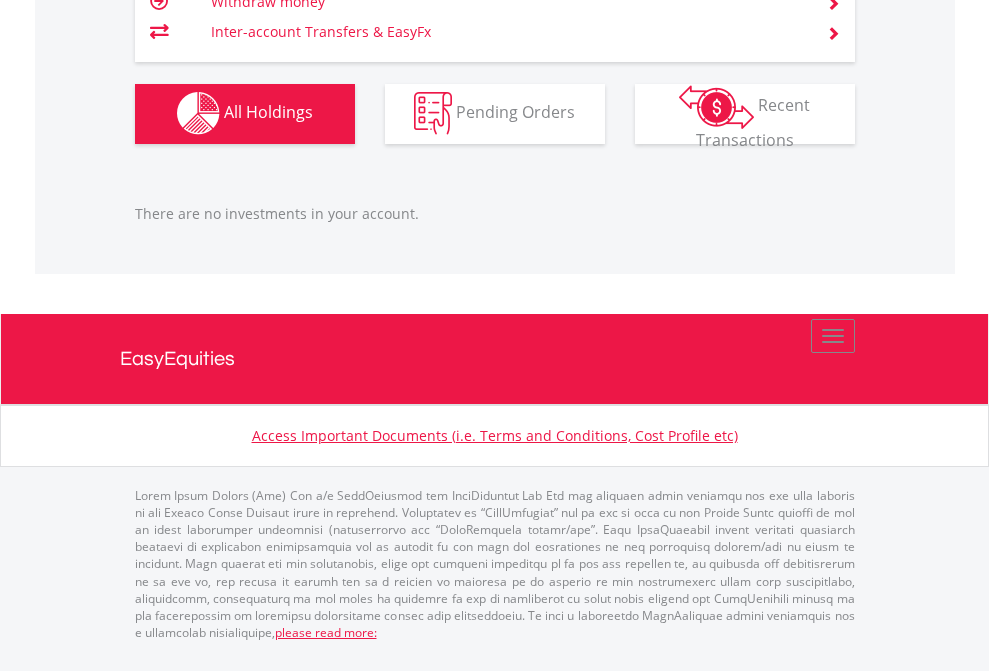 click on "TFSA" at bounding box center (818, -1142) 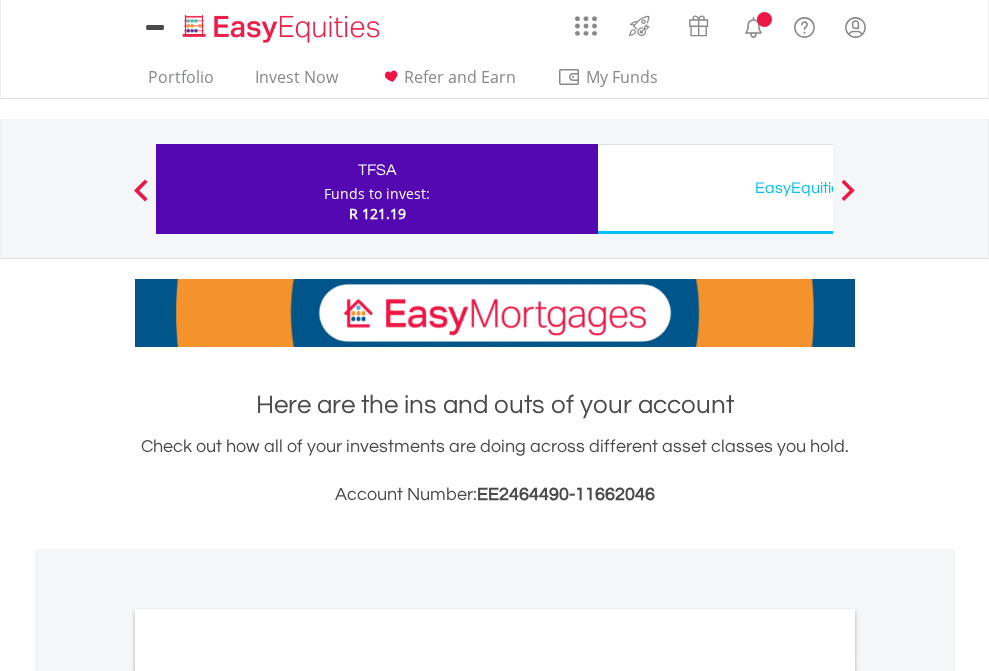 scroll, scrollTop: 0, scrollLeft: 0, axis: both 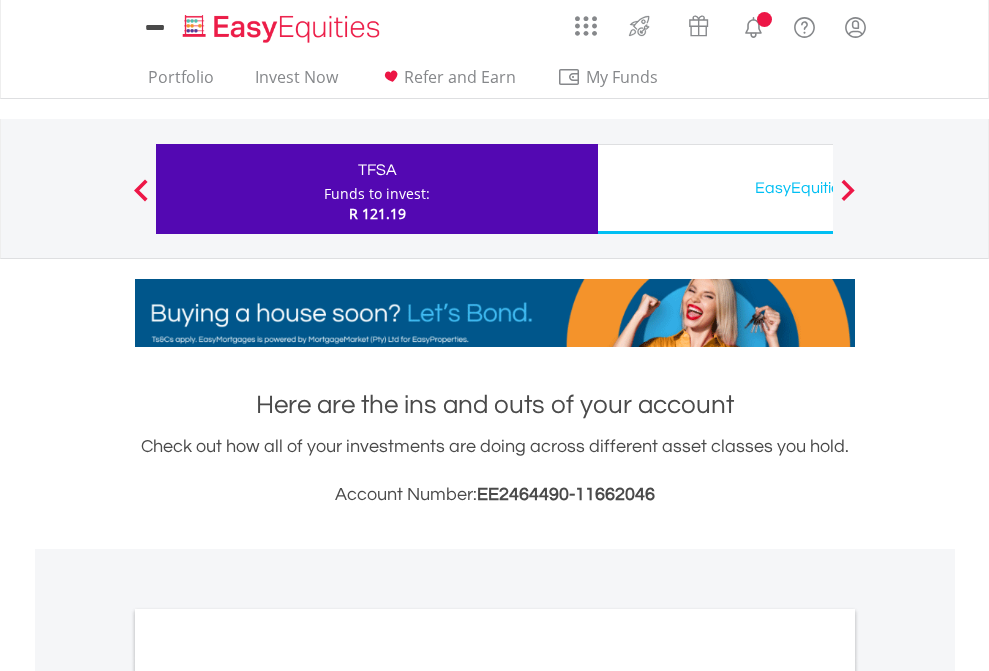click on "All Holdings" at bounding box center (268, 1096) 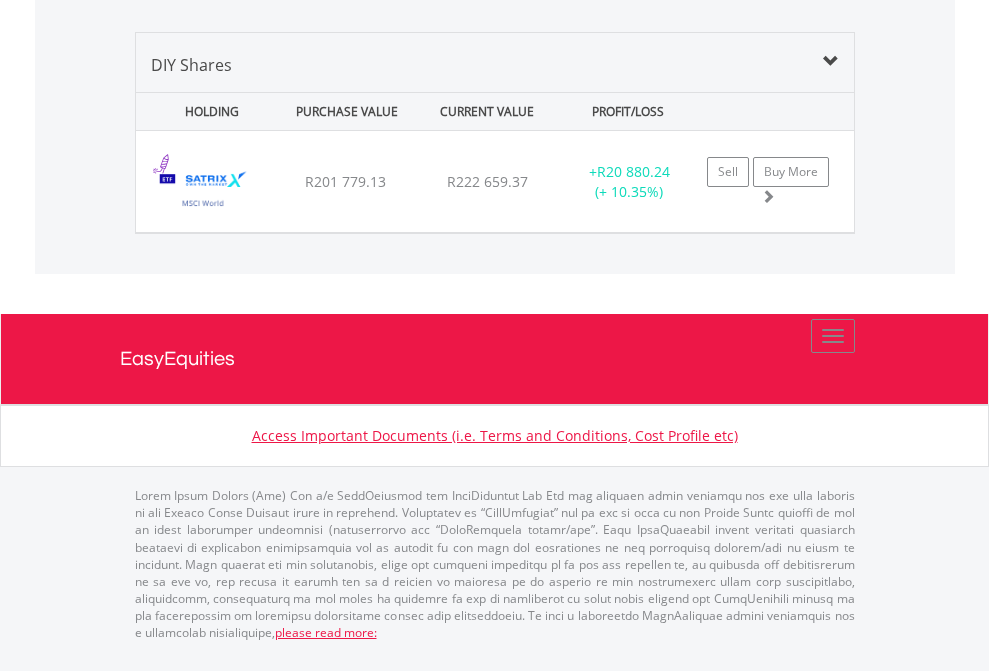 click on "EasyEquities USD" at bounding box center [818, -968] 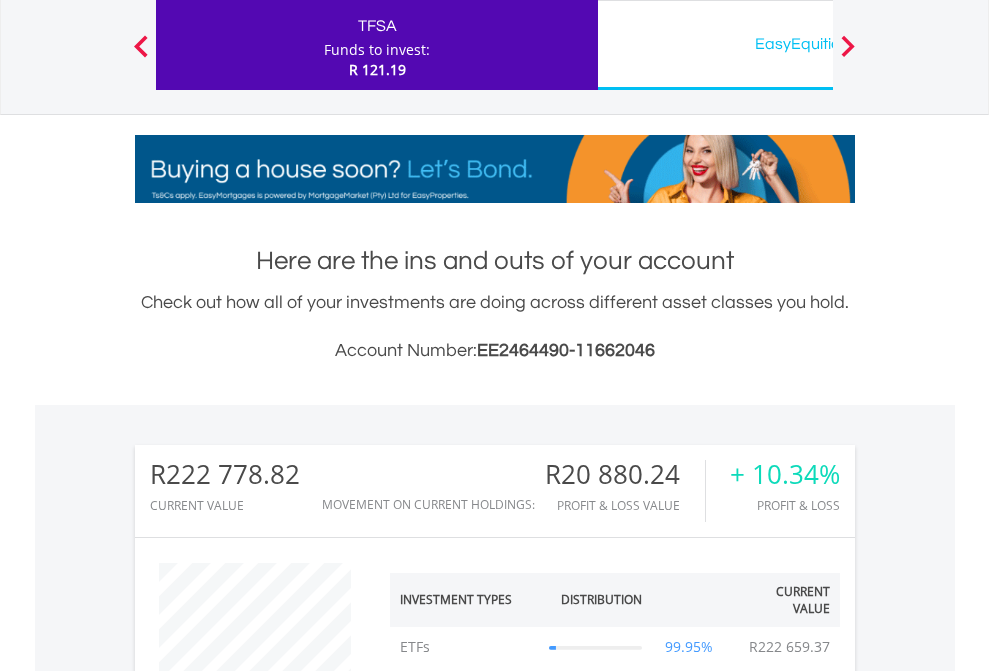 scroll, scrollTop: 999808, scrollLeft: 999687, axis: both 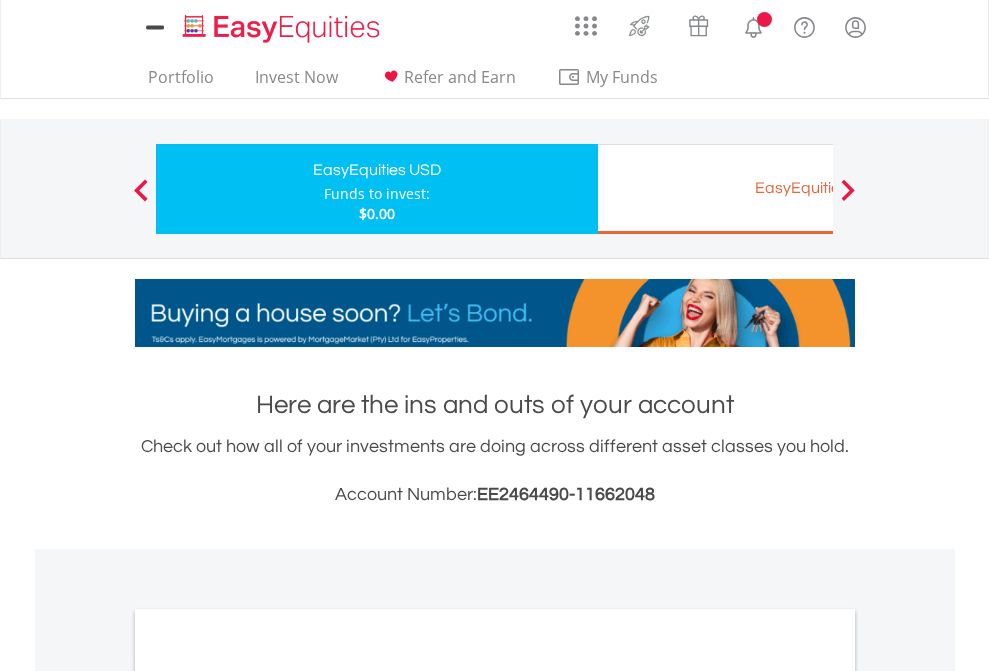 click on "All Holdings" at bounding box center (268, 1096) 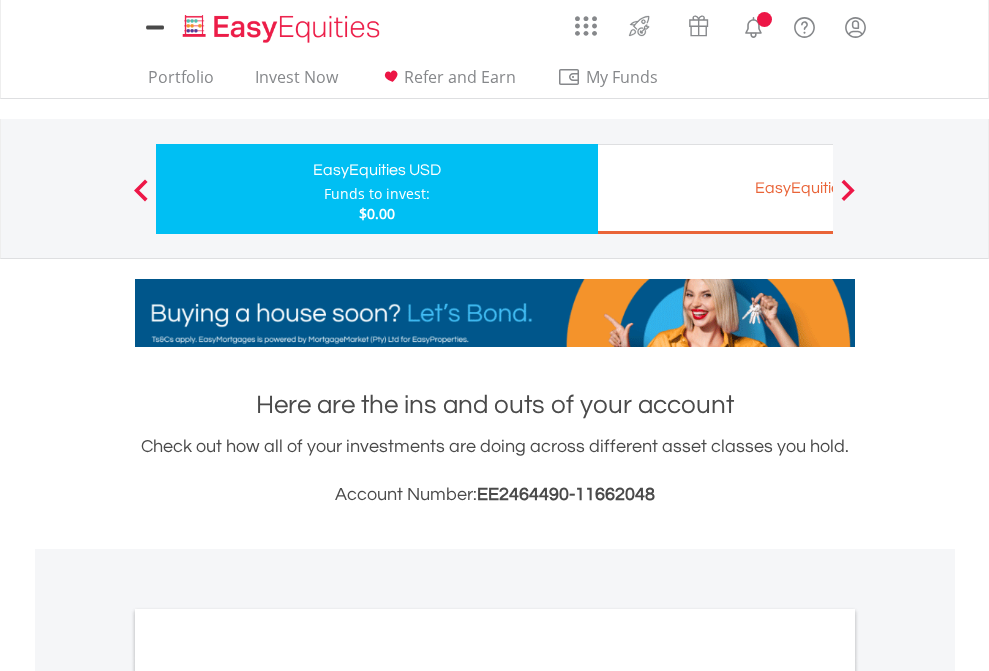 scroll, scrollTop: 1202, scrollLeft: 0, axis: vertical 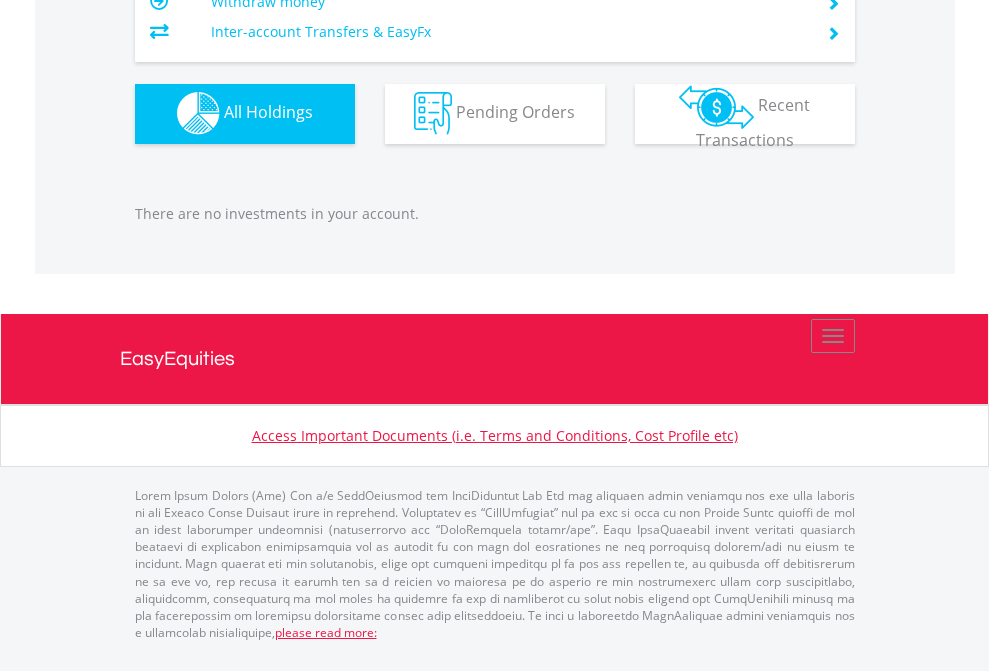click on "EasyEquities EUR" at bounding box center (818, -1142) 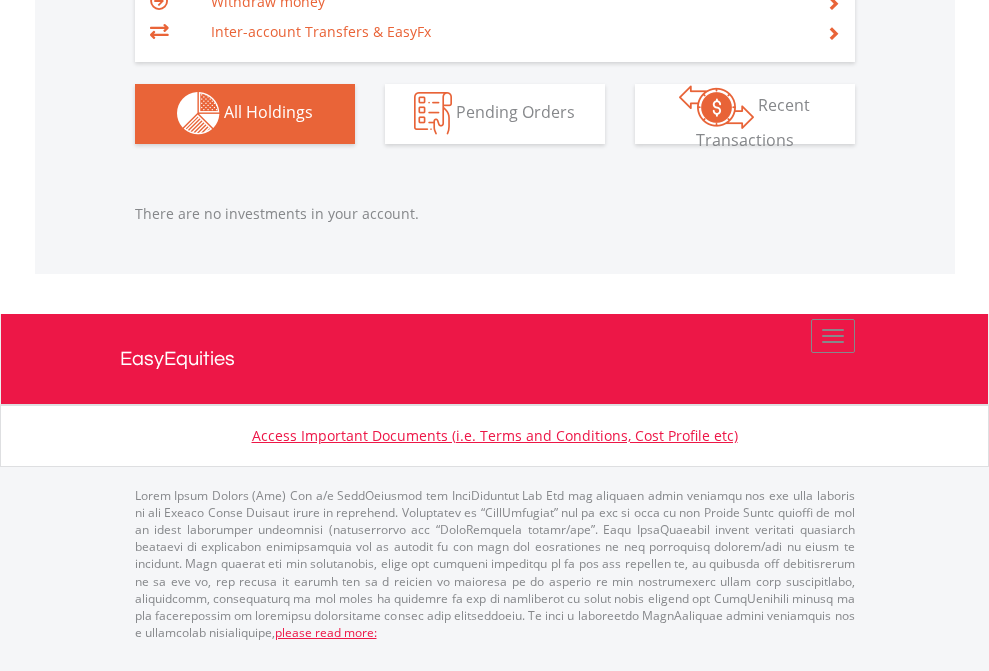 scroll, scrollTop: 1980, scrollLeft: 0, axis: vertical 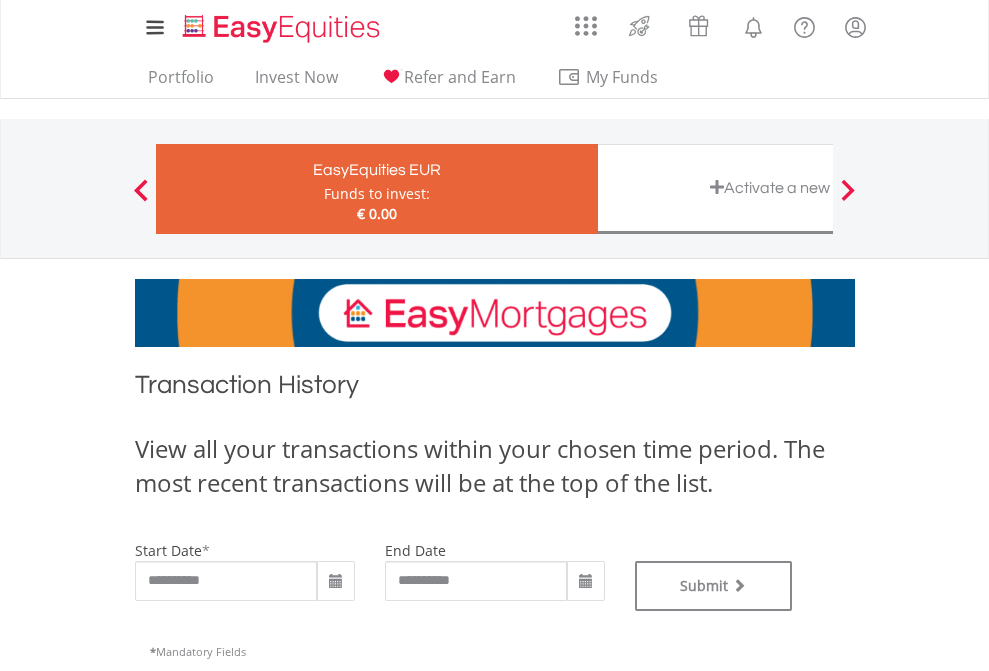 type on "**********" 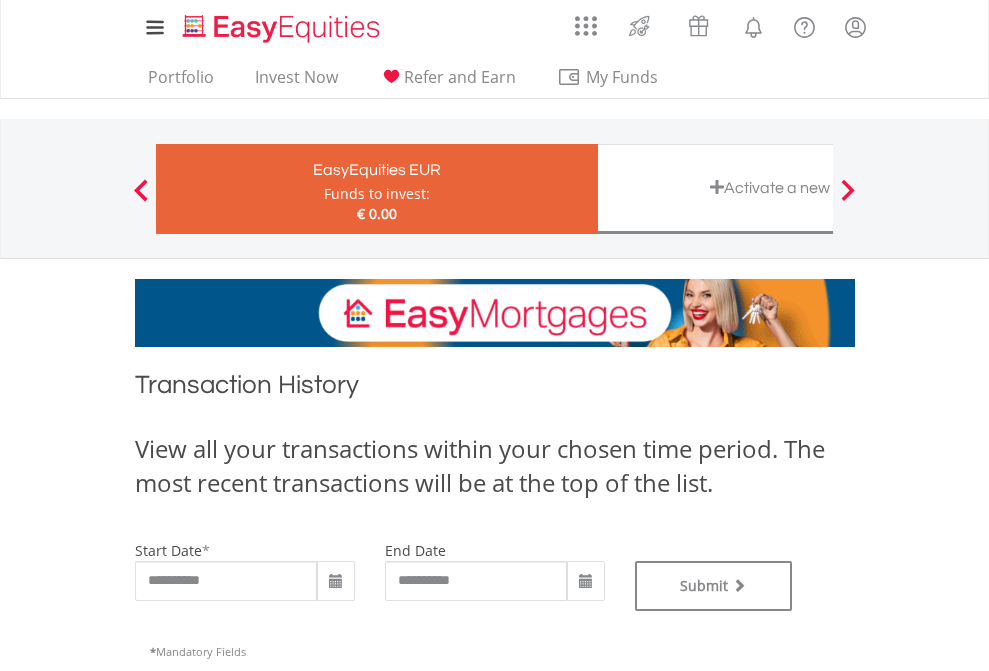 type on "**********" 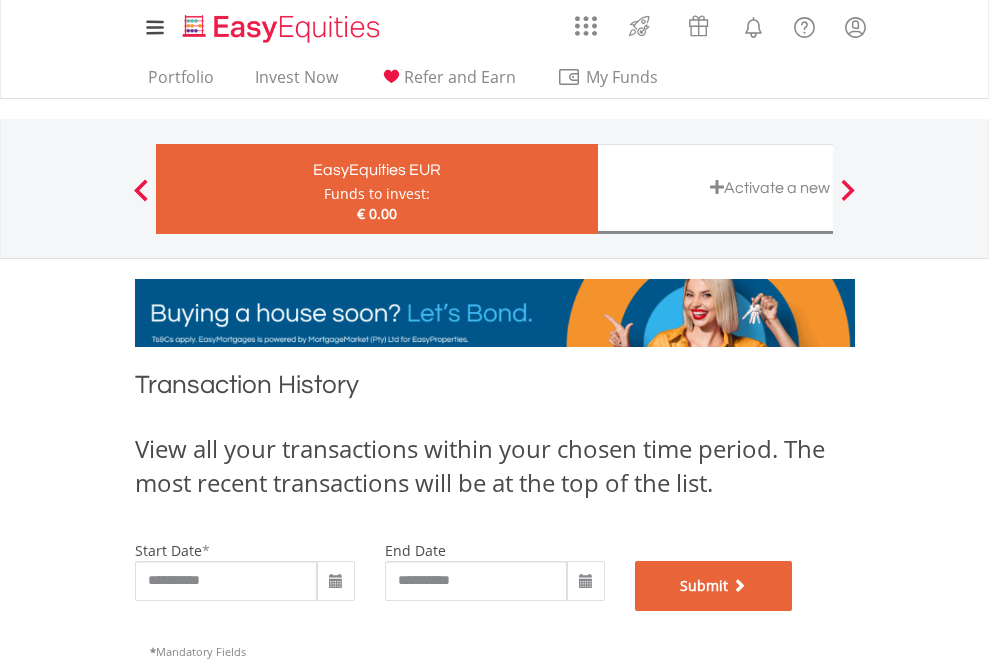 click on "Submit" at bounding box center [714, 586] 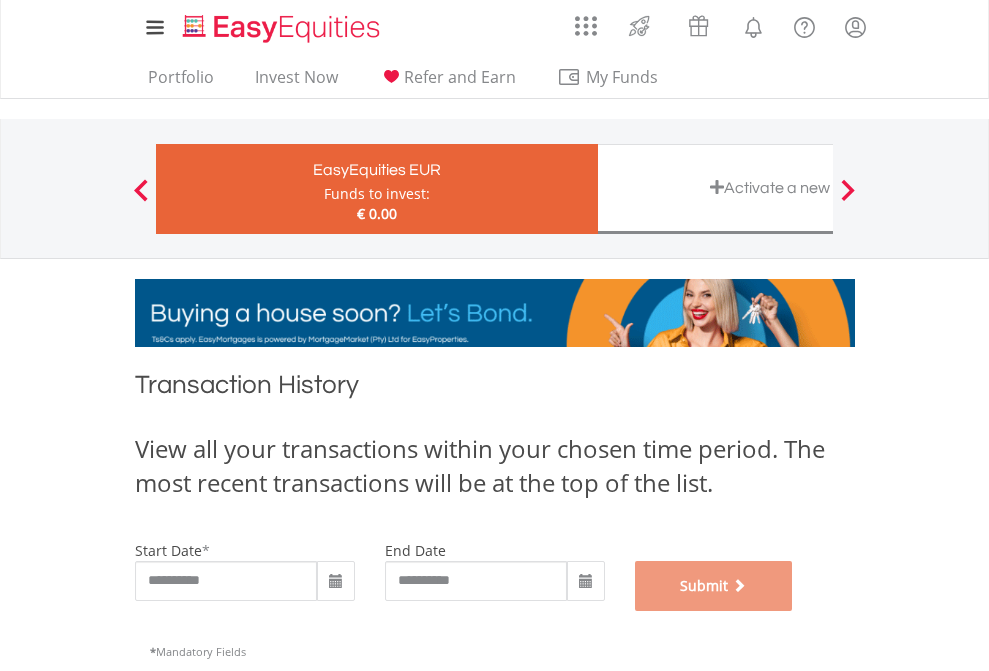 scroll, scrollTop: 811, scrollLeft: 0, axis: vertical 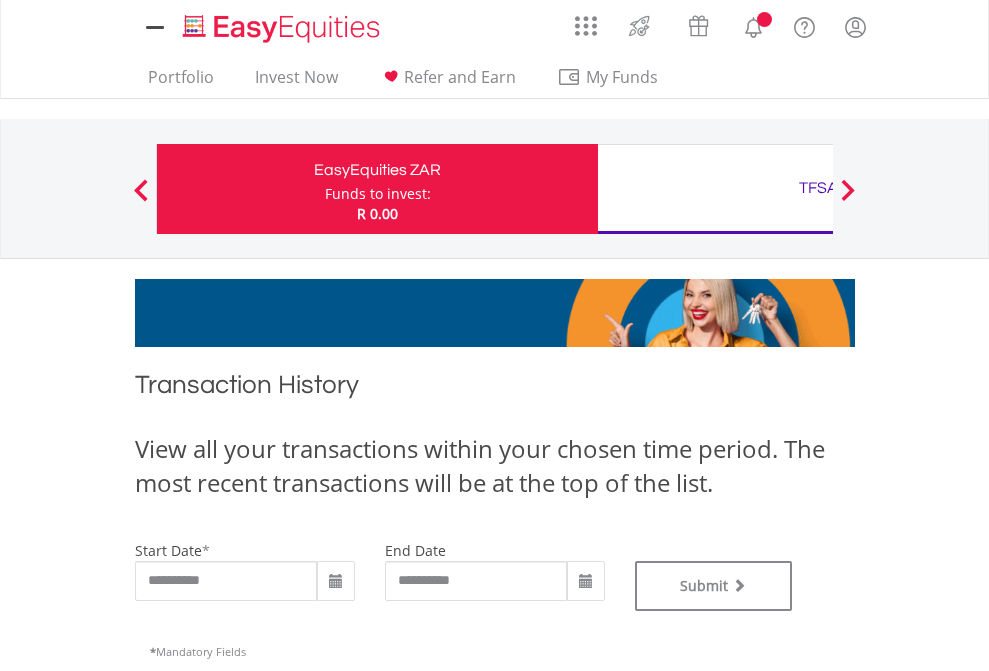 click on "TFSA" at bounding box center (818, 188) 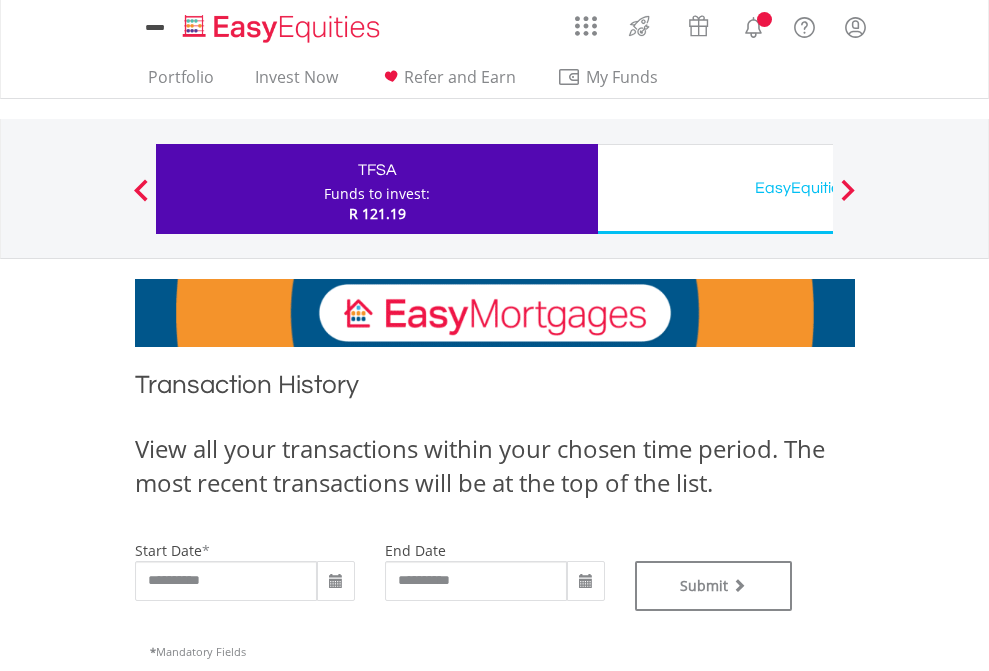 scroll, scrollTop: 811, scrollLeft: 0, axis: vertical 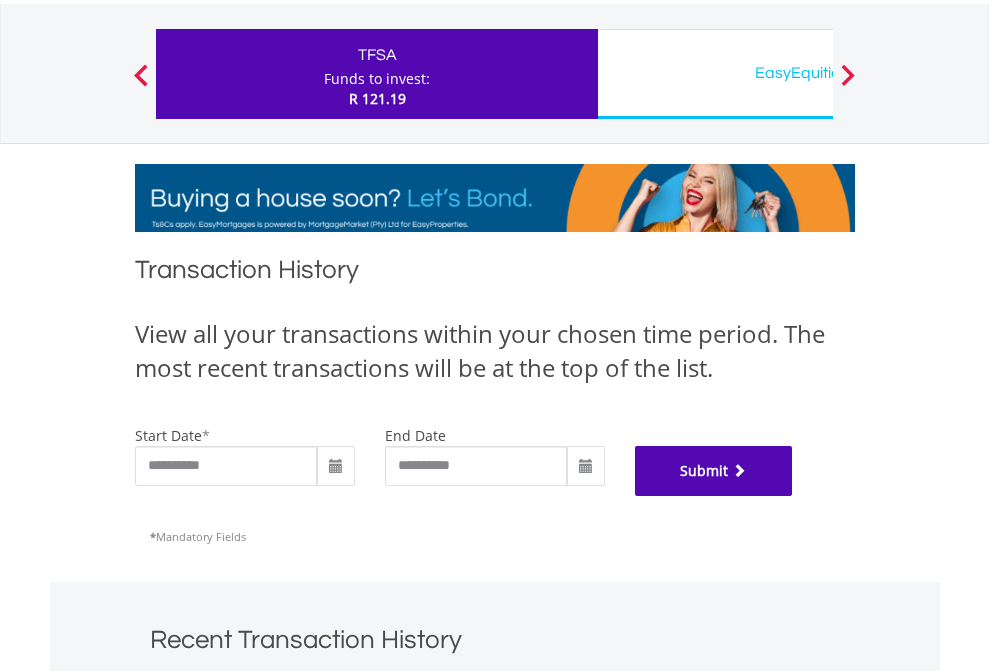 click on "Submit" at bounding box center [714, 471] 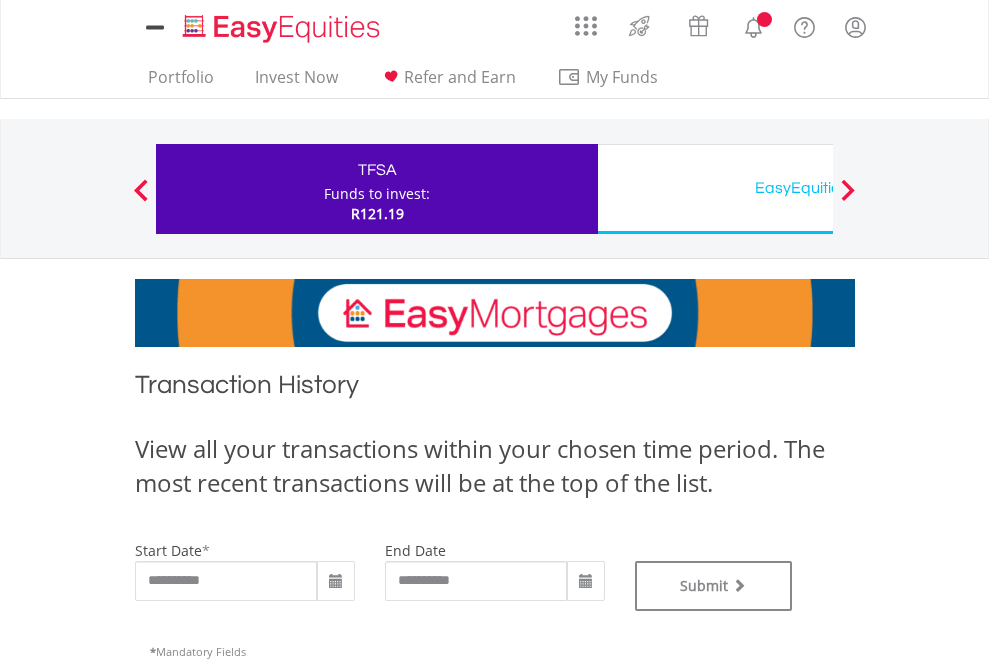 scroll, scrollTop: 0, scrollLeft: 0, axis: both 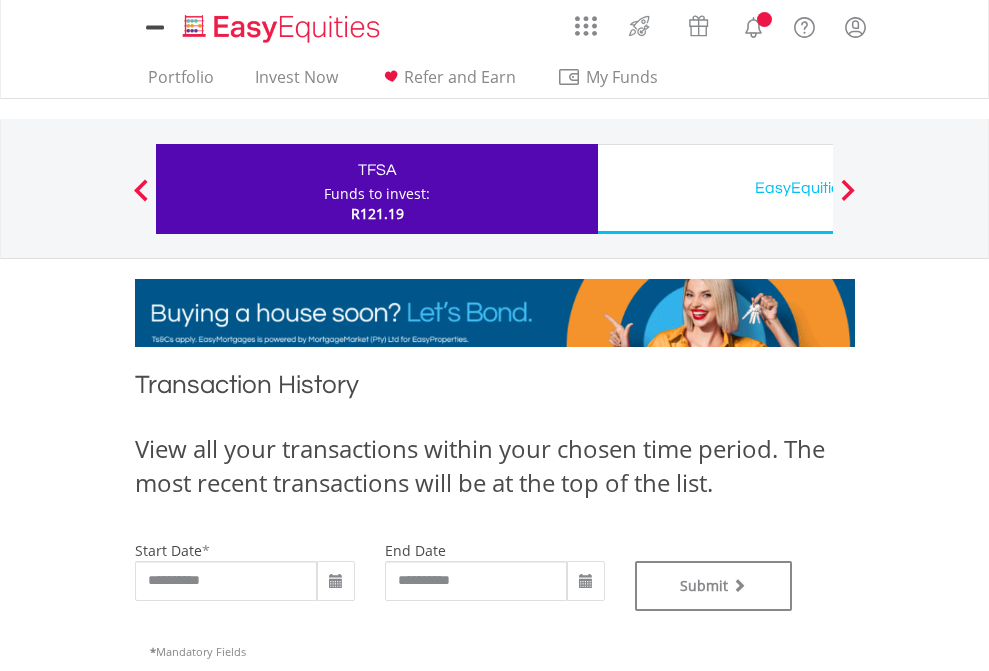 click on "EasyEquities USD" at bounding box center (818, 188) 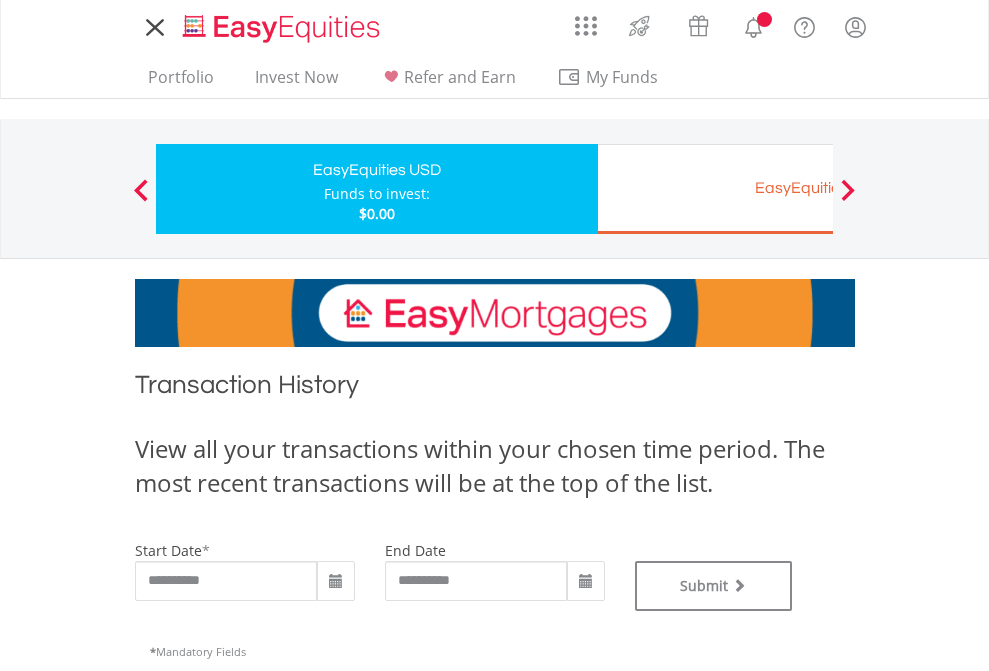 scroll, scrollTop: 0, scrollLeft: 0, axis: both 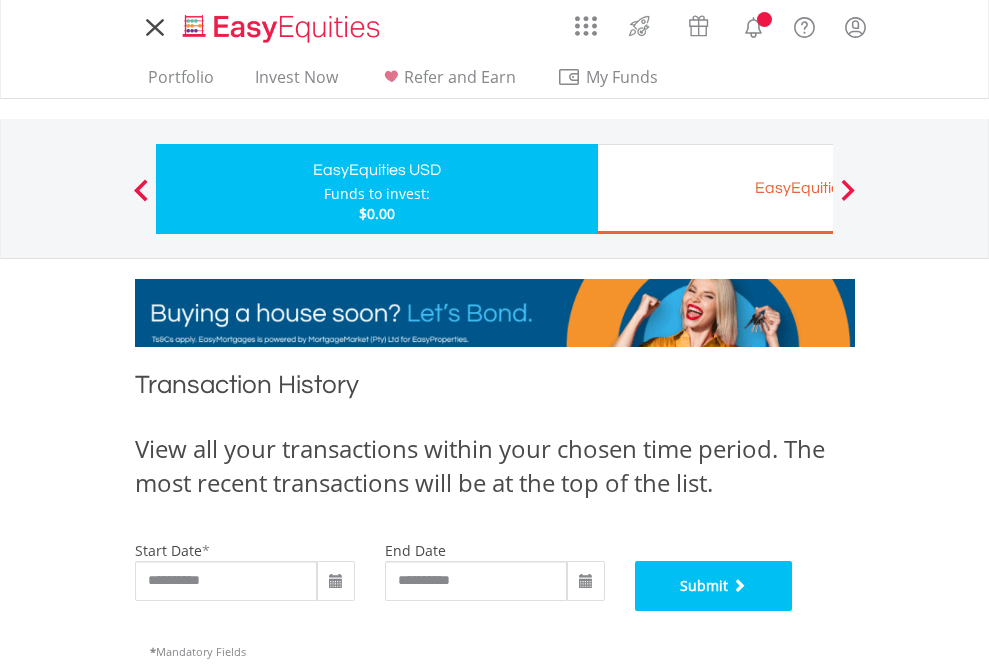 click on "Submit" at bounding box center (714, 586) 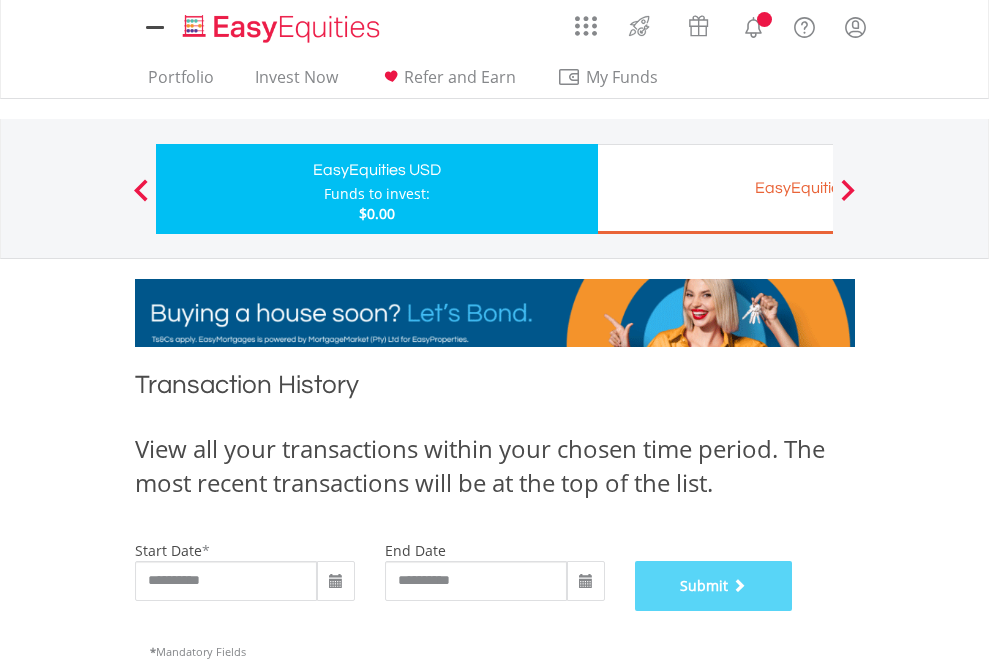 scroll, scrollTop: 811, scrollLeft: 0, axis: vertical 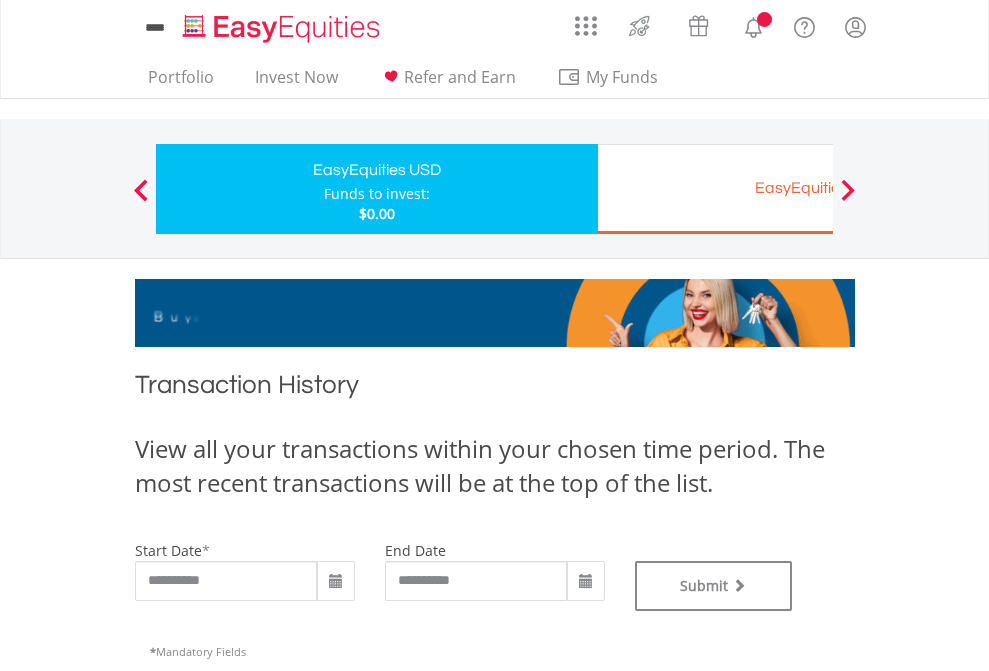 click on "EasyEquities EUR" at bounding box center [818, 188] 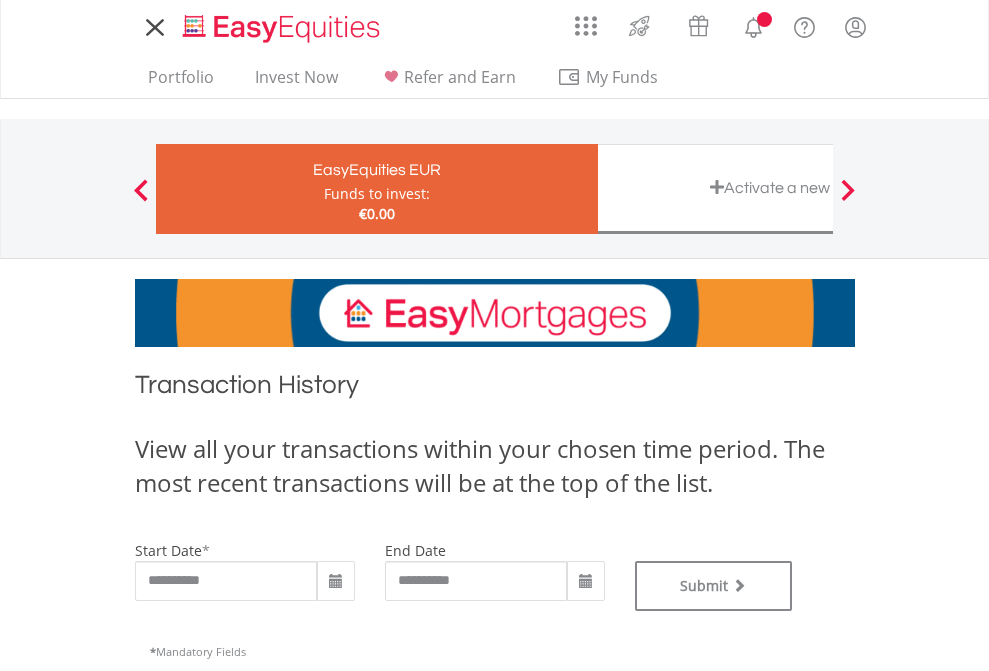 scroll, scrollTop: 0, scrollLeft: 0, axis: both 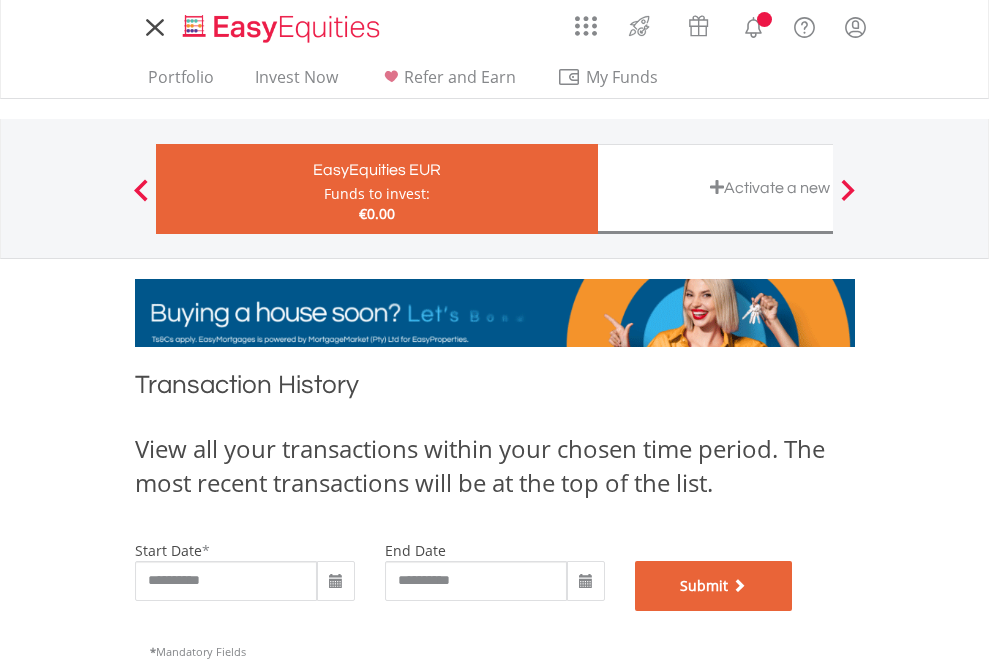 click on "Submit" at bounding box center (714, 586) 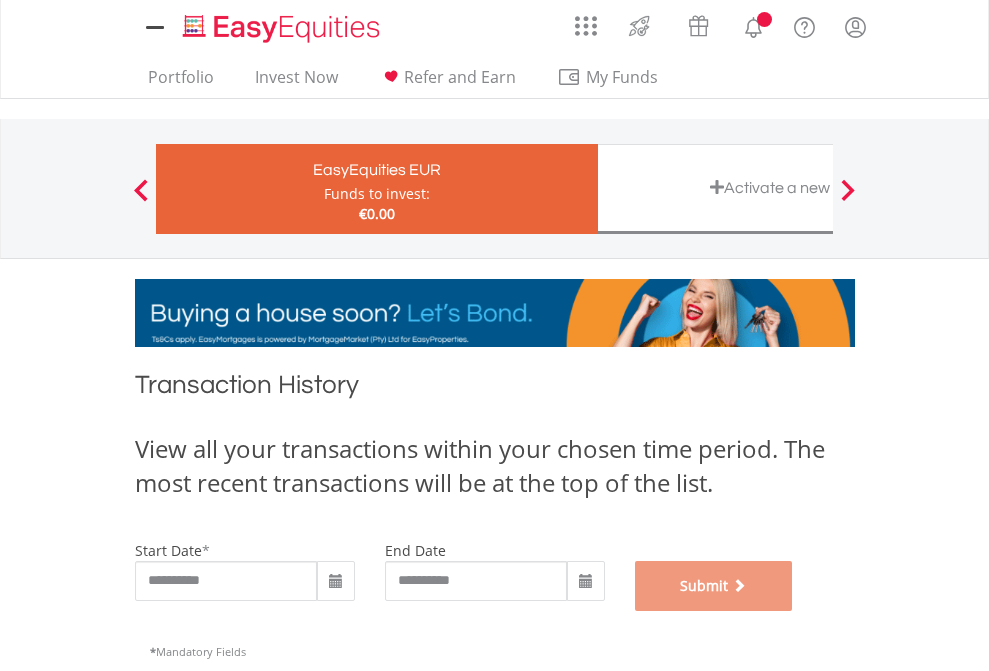 scroll, scrollTop: 811, scrollLeft: 0, axis: vertical 